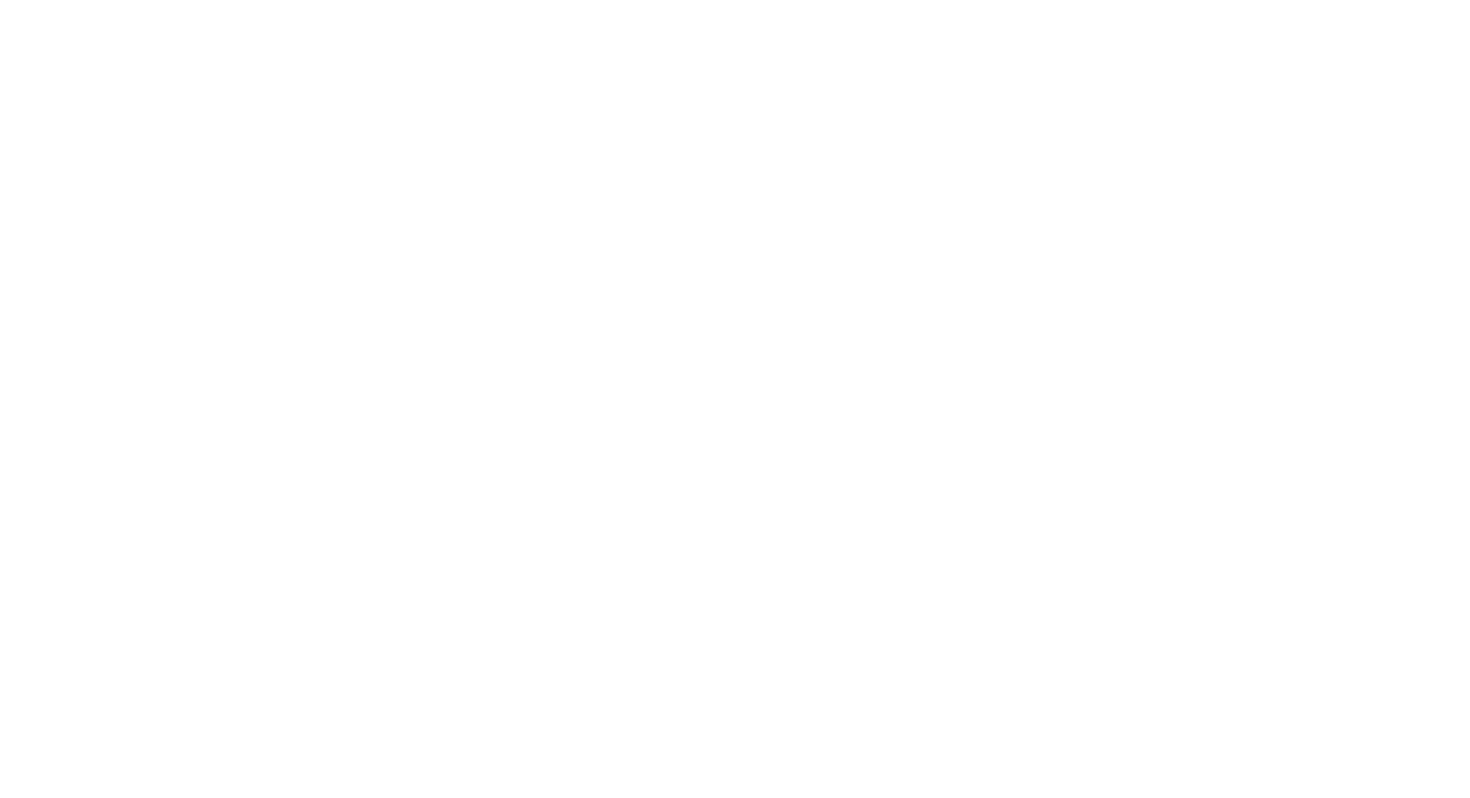 scroll, scrollTop: 0, scrollLeft: 0, axis: both 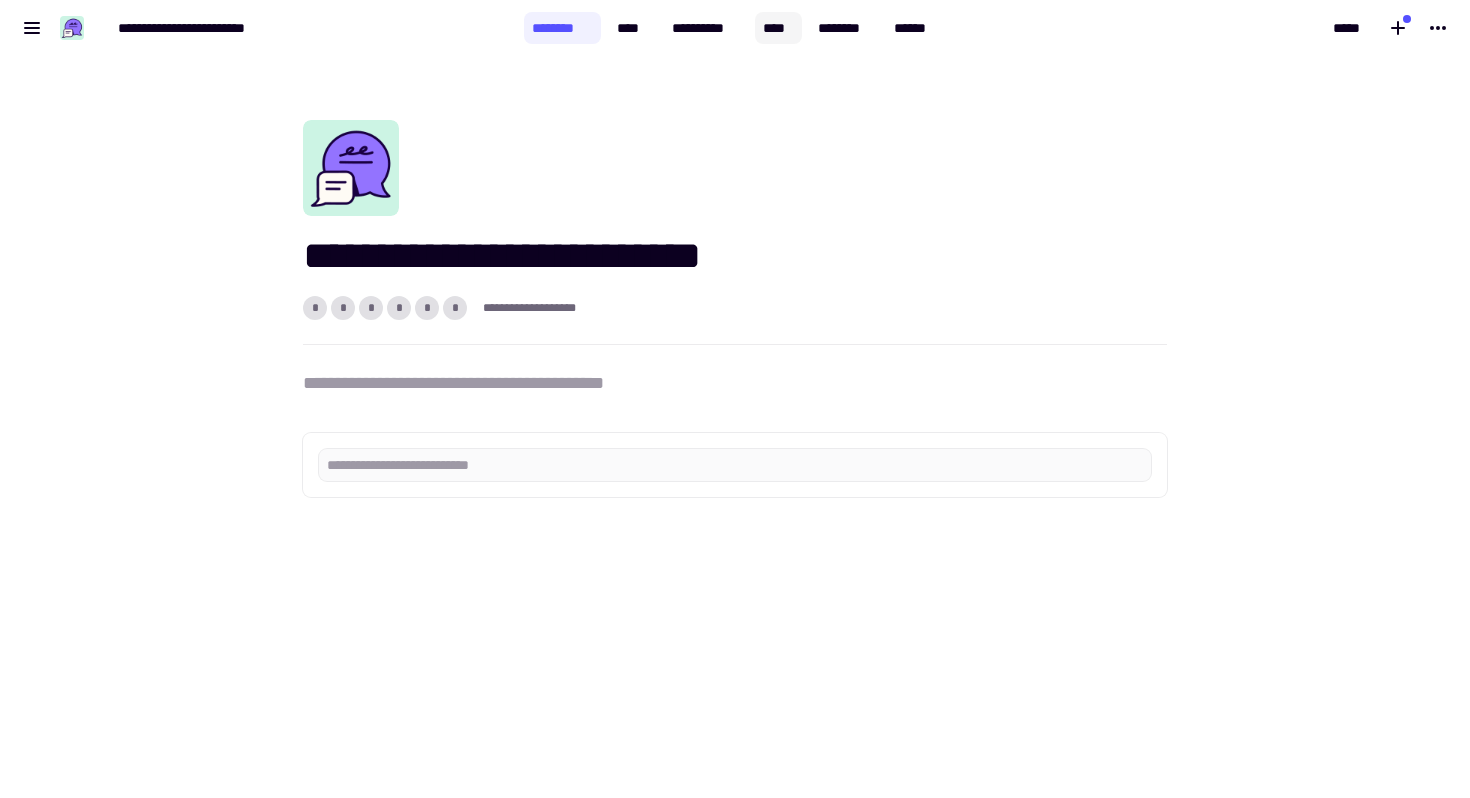 click on "****" 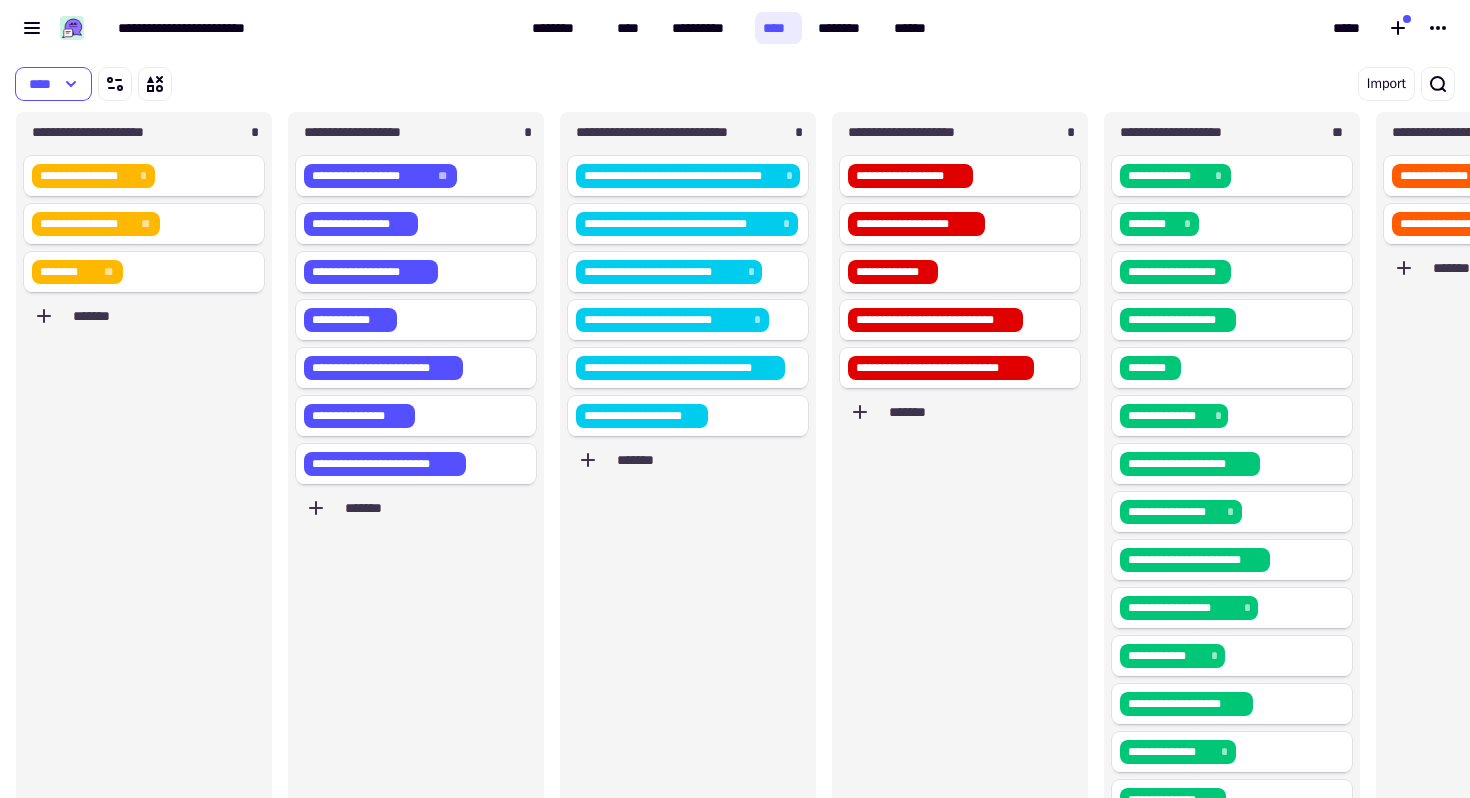 scroll, scrollTop: 16, scrollLeft: 16, axis: both 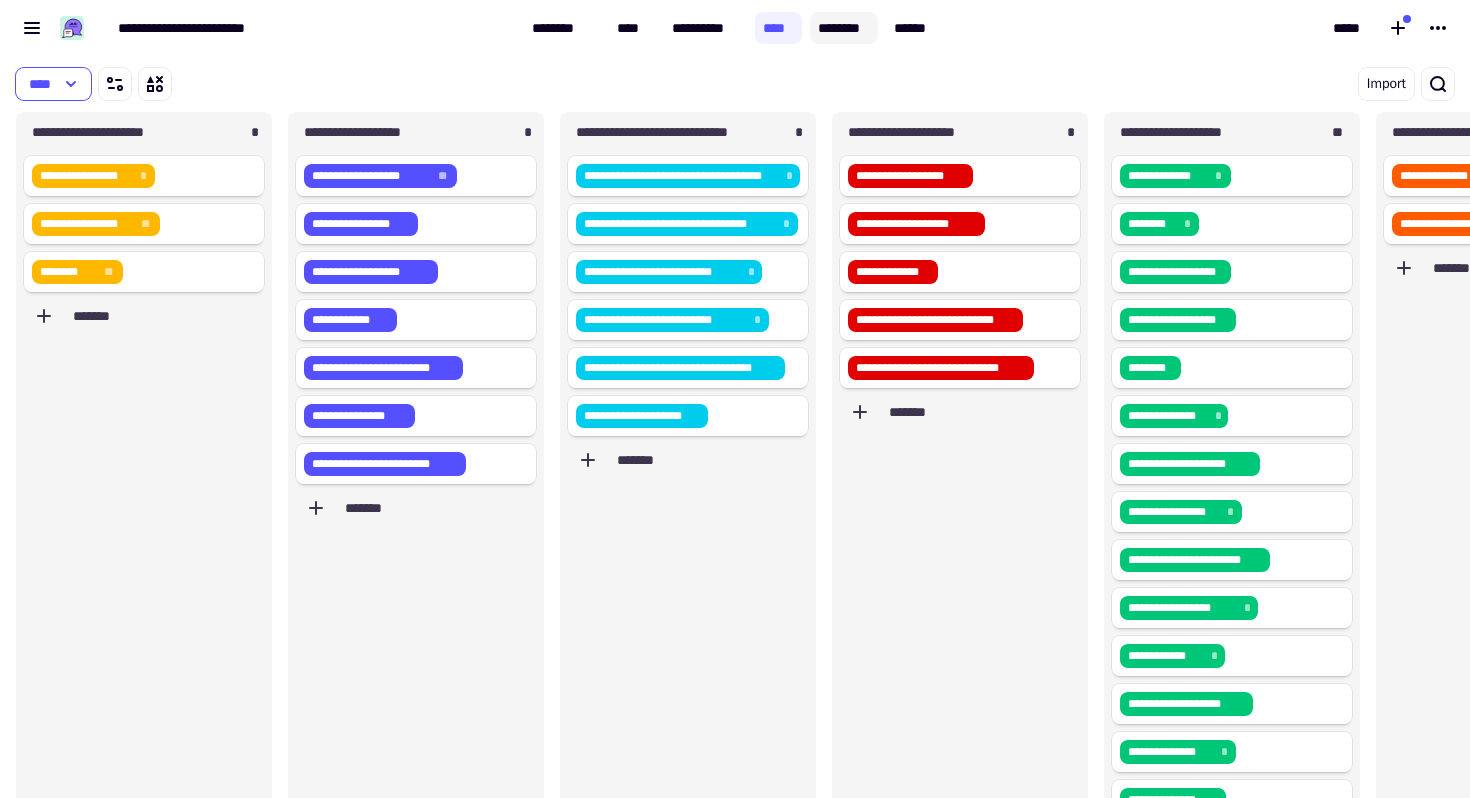 click on "********" 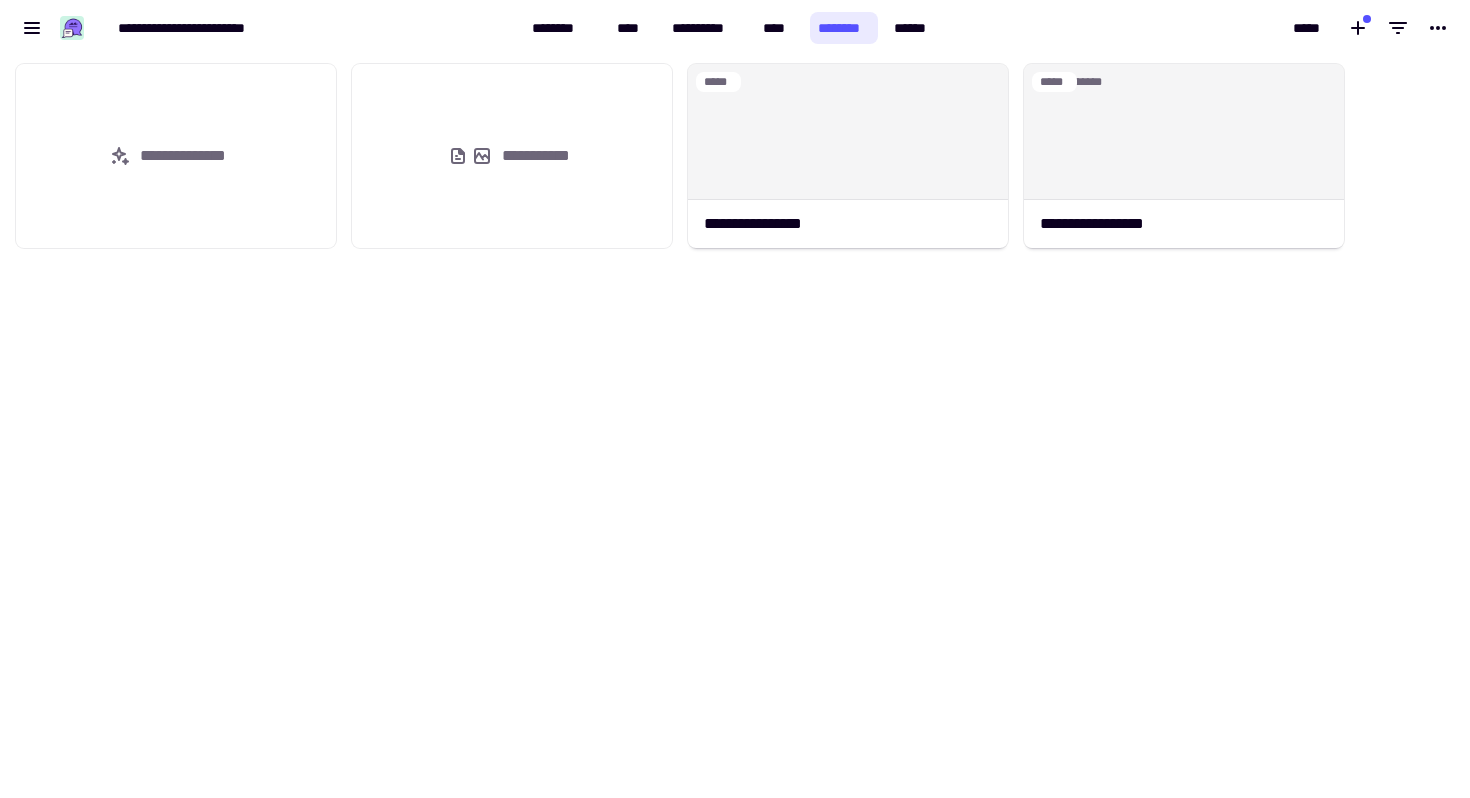 scroll, scrollTop: 16, scrollLeft: 16, axis: both 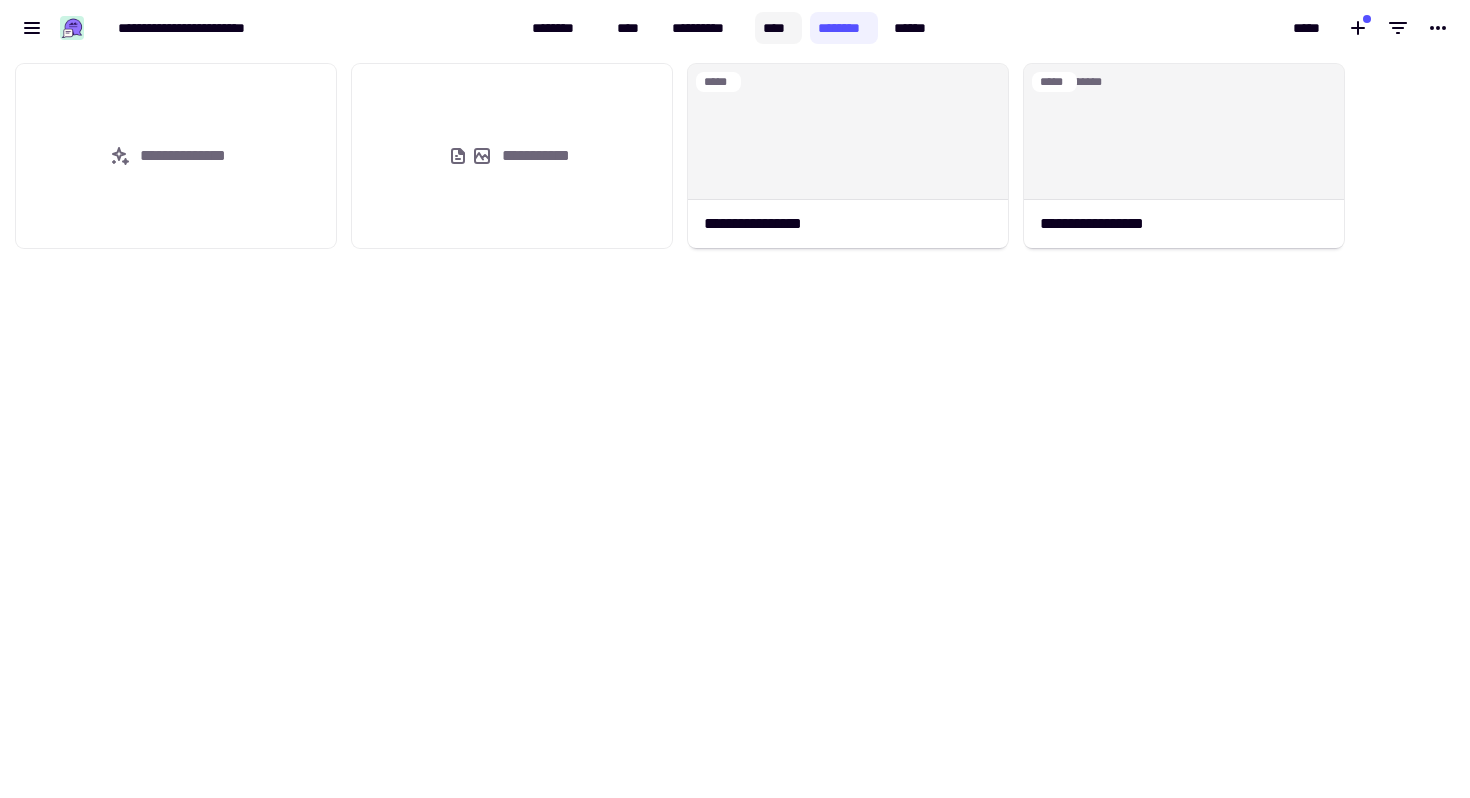 click on "****" 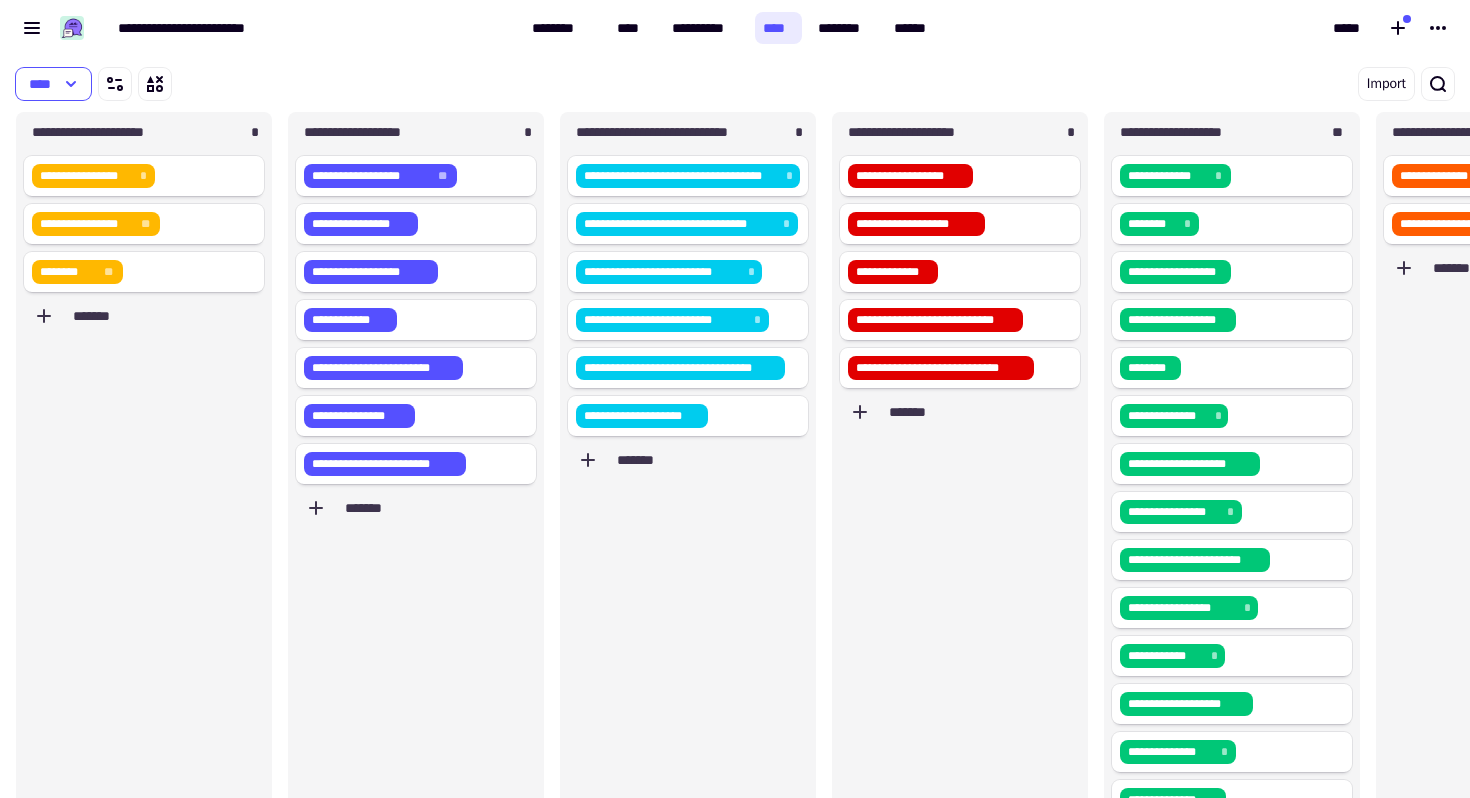 scroll, scrollTop: 16, scrollLeft: 16, axis: both 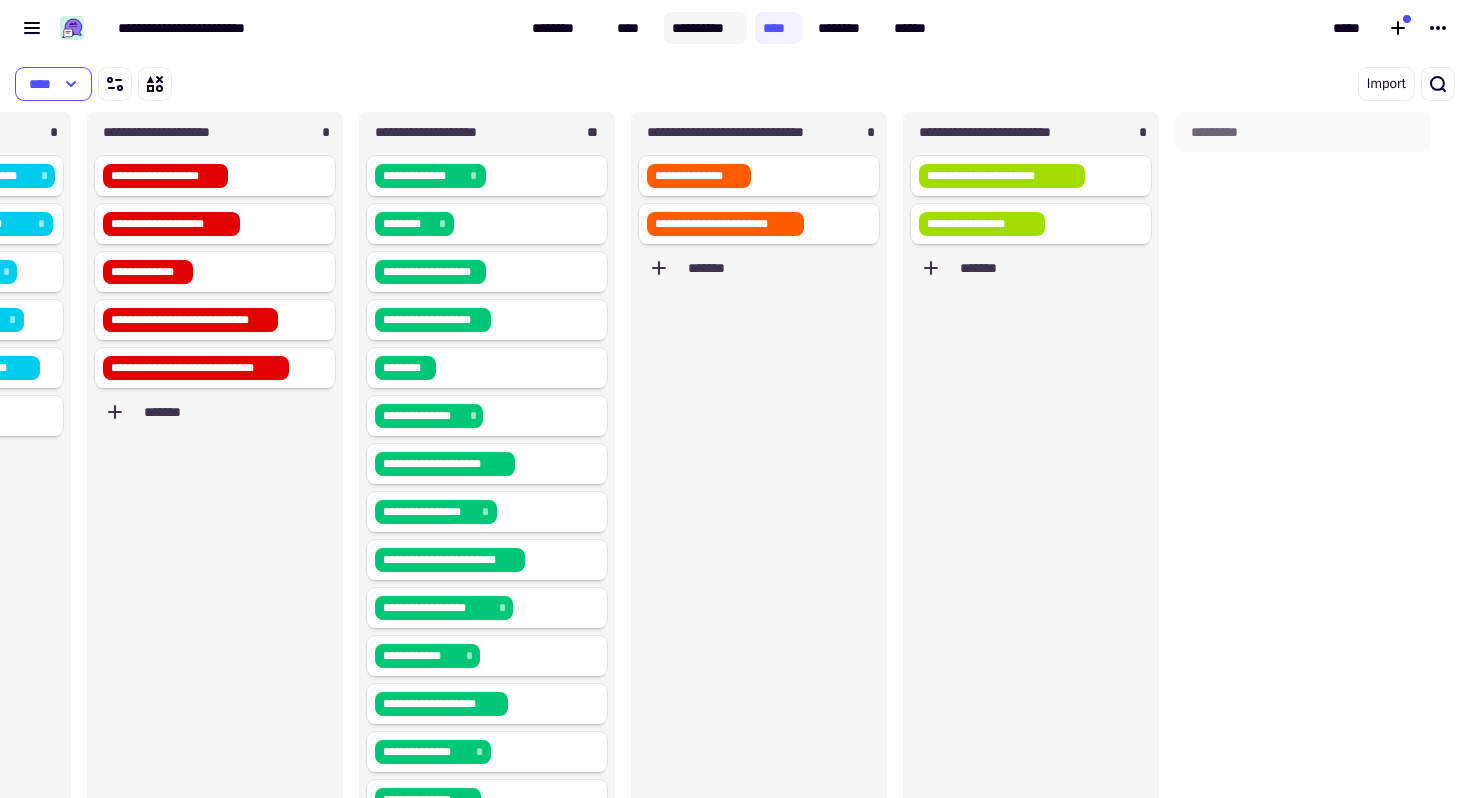 click on "**********" 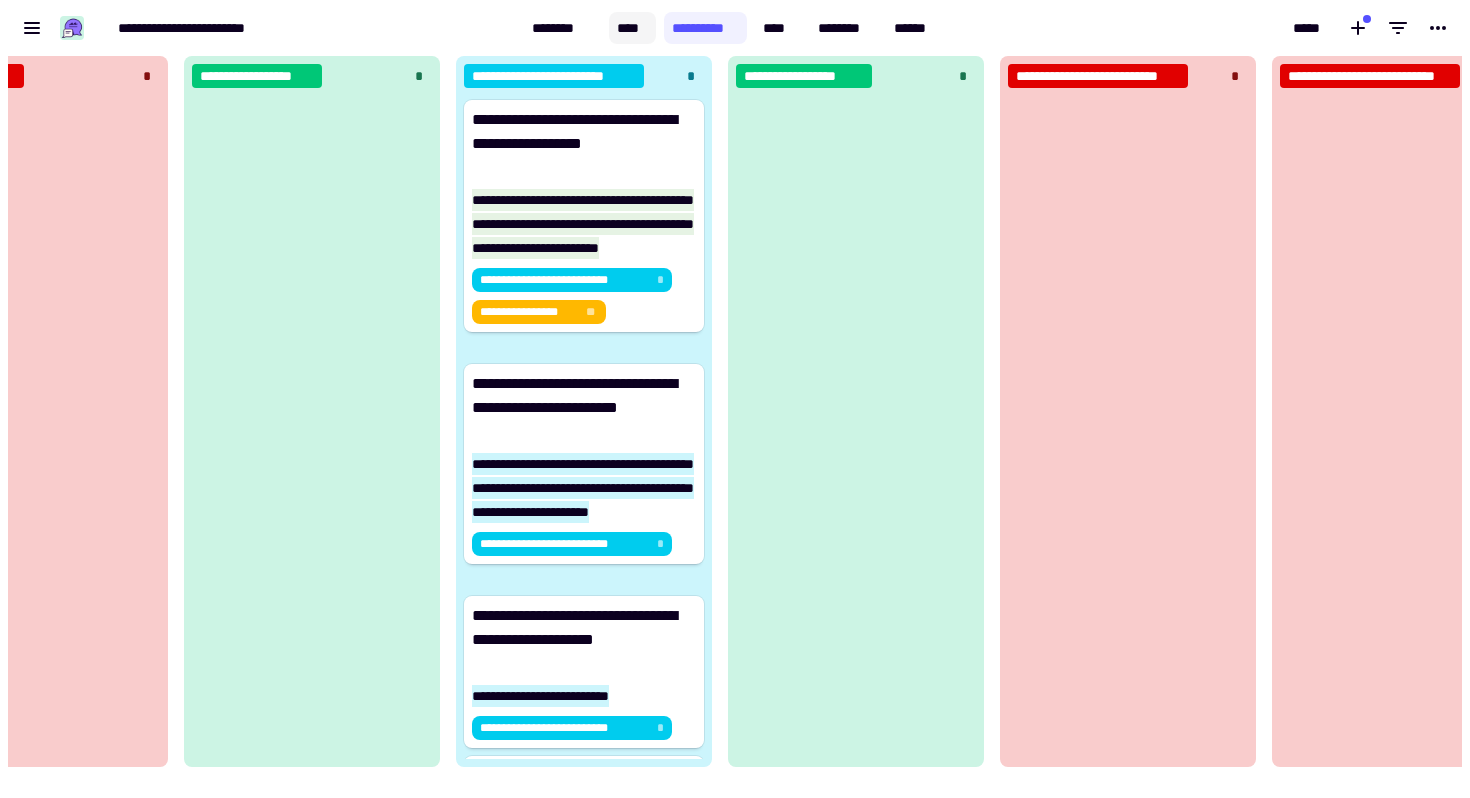 click on "****" 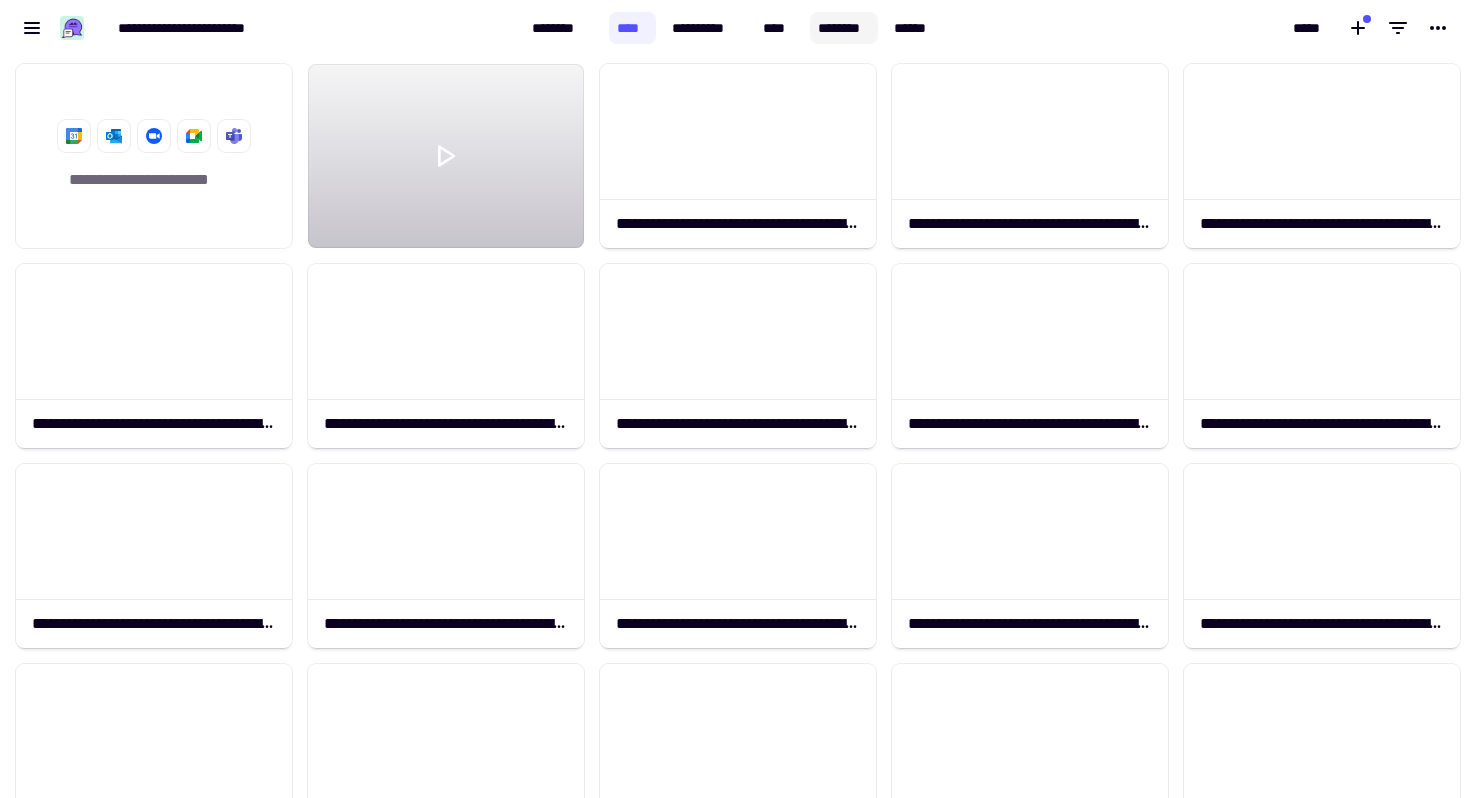 click on "********" 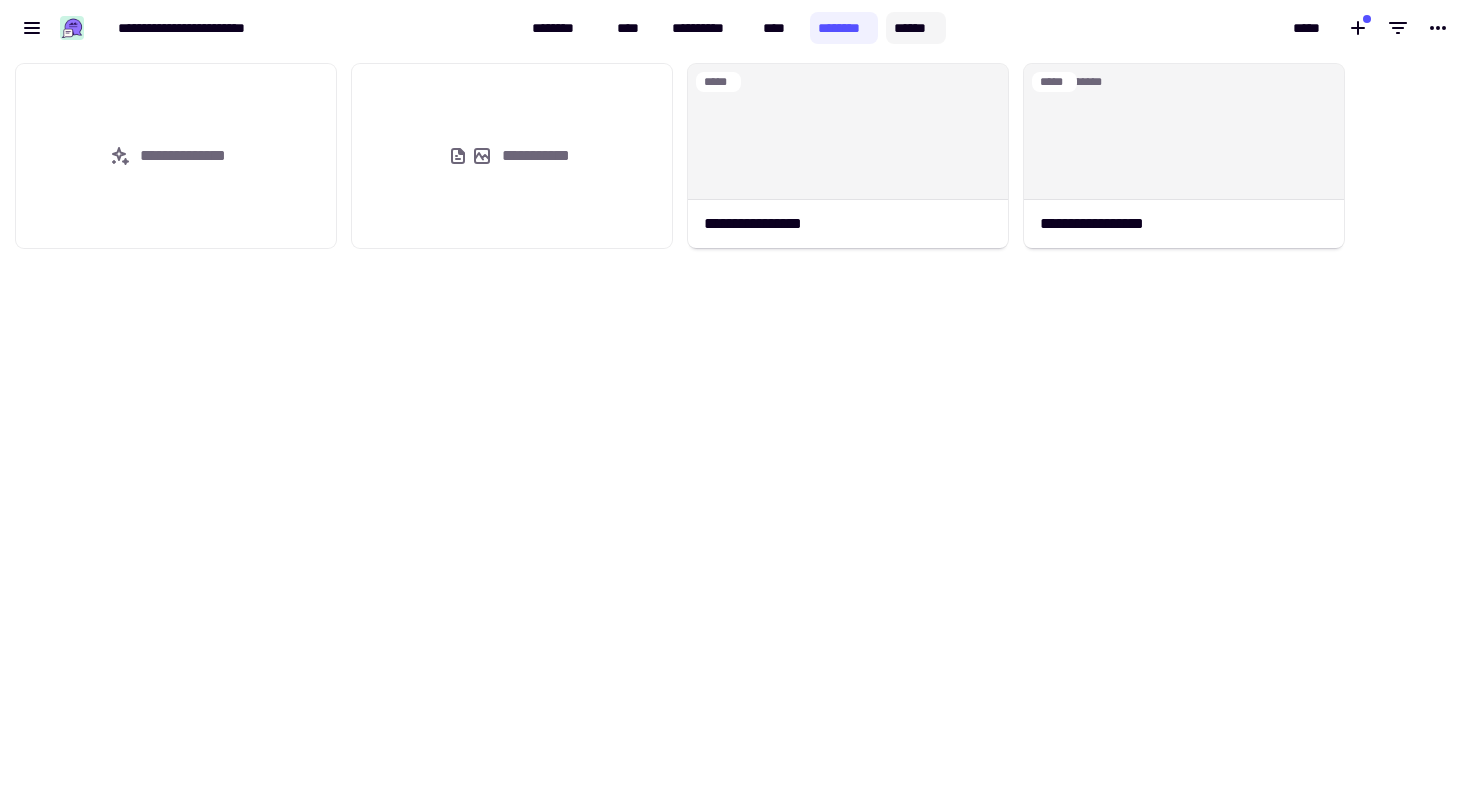 click on "******" 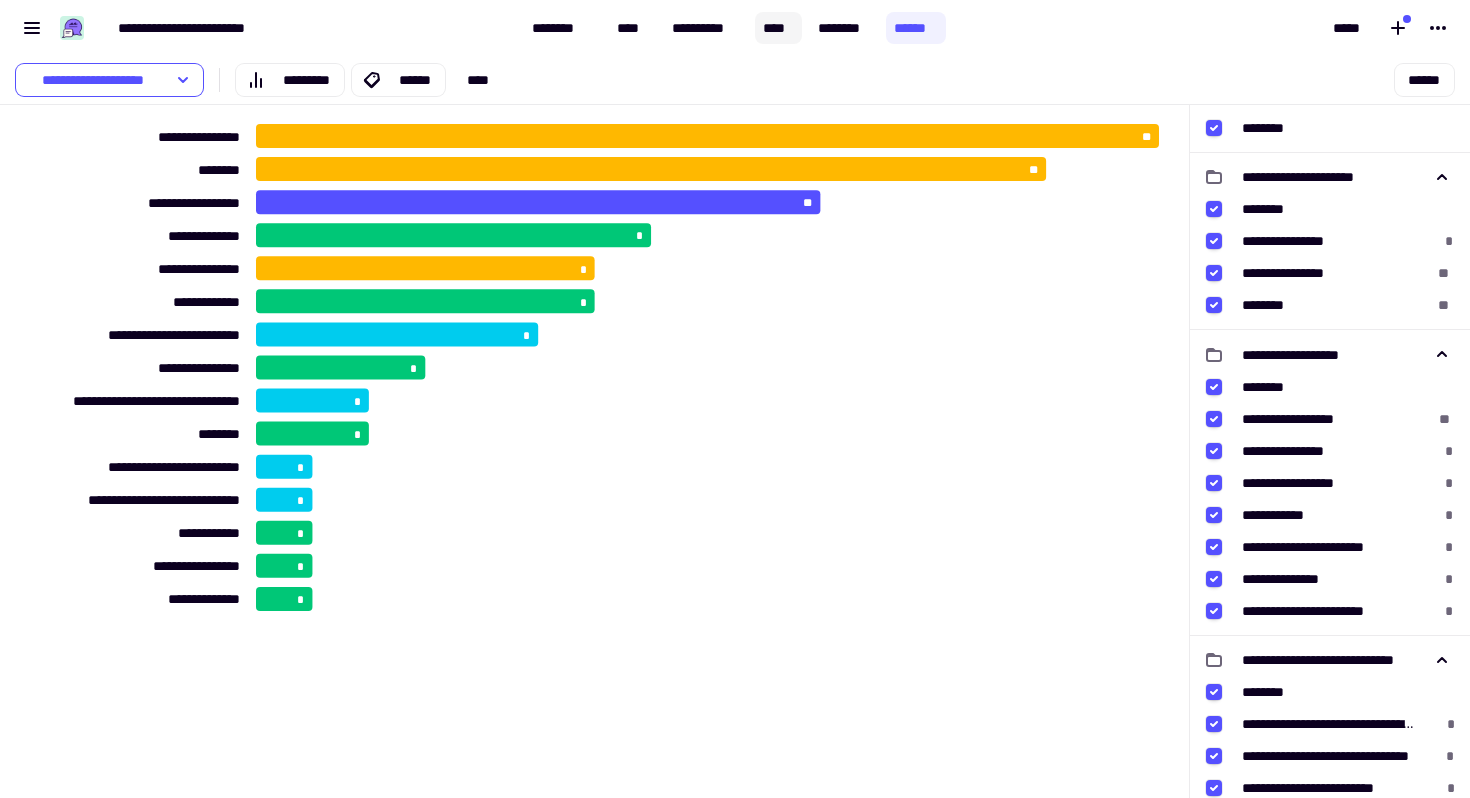 click on "****" 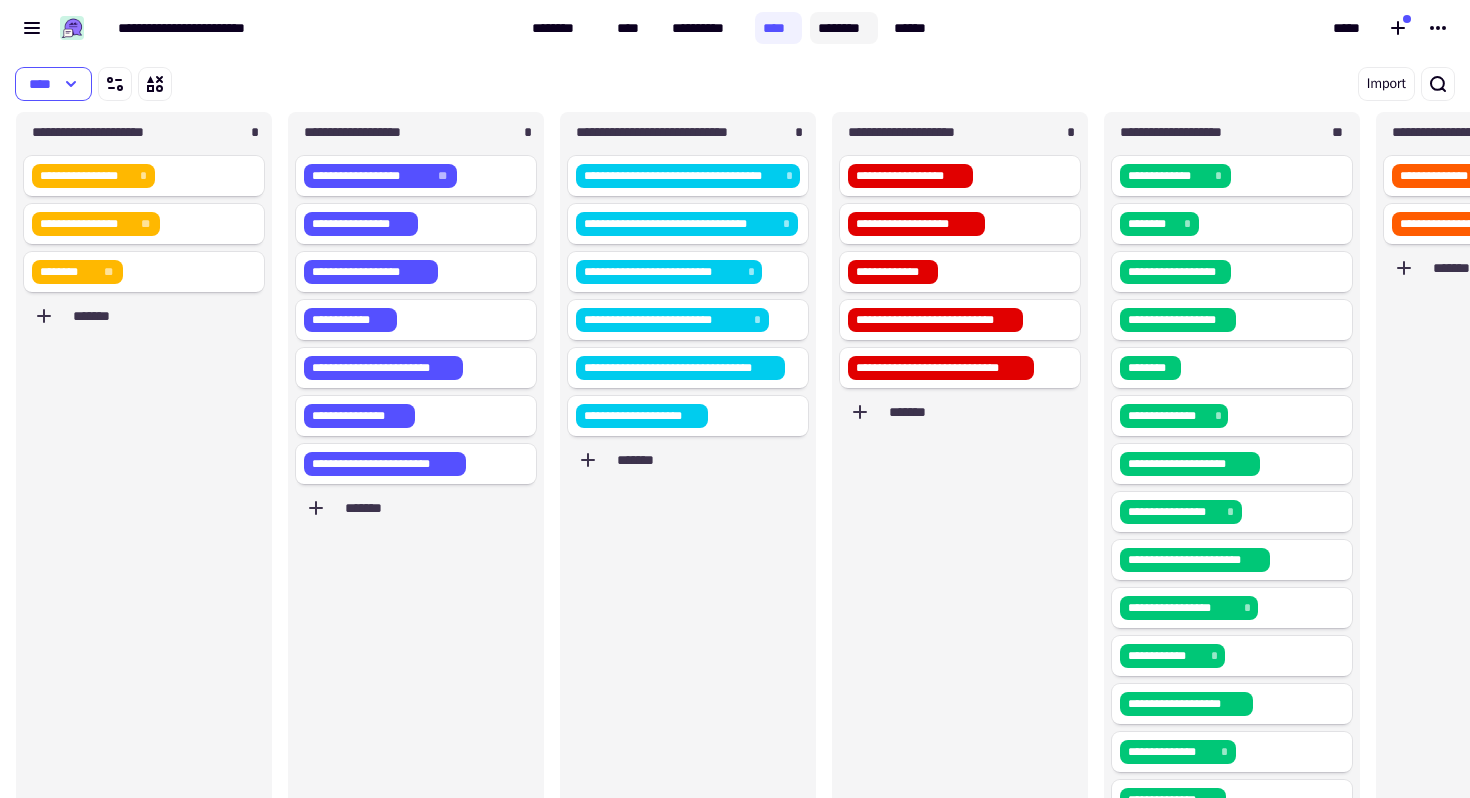 click on "********" 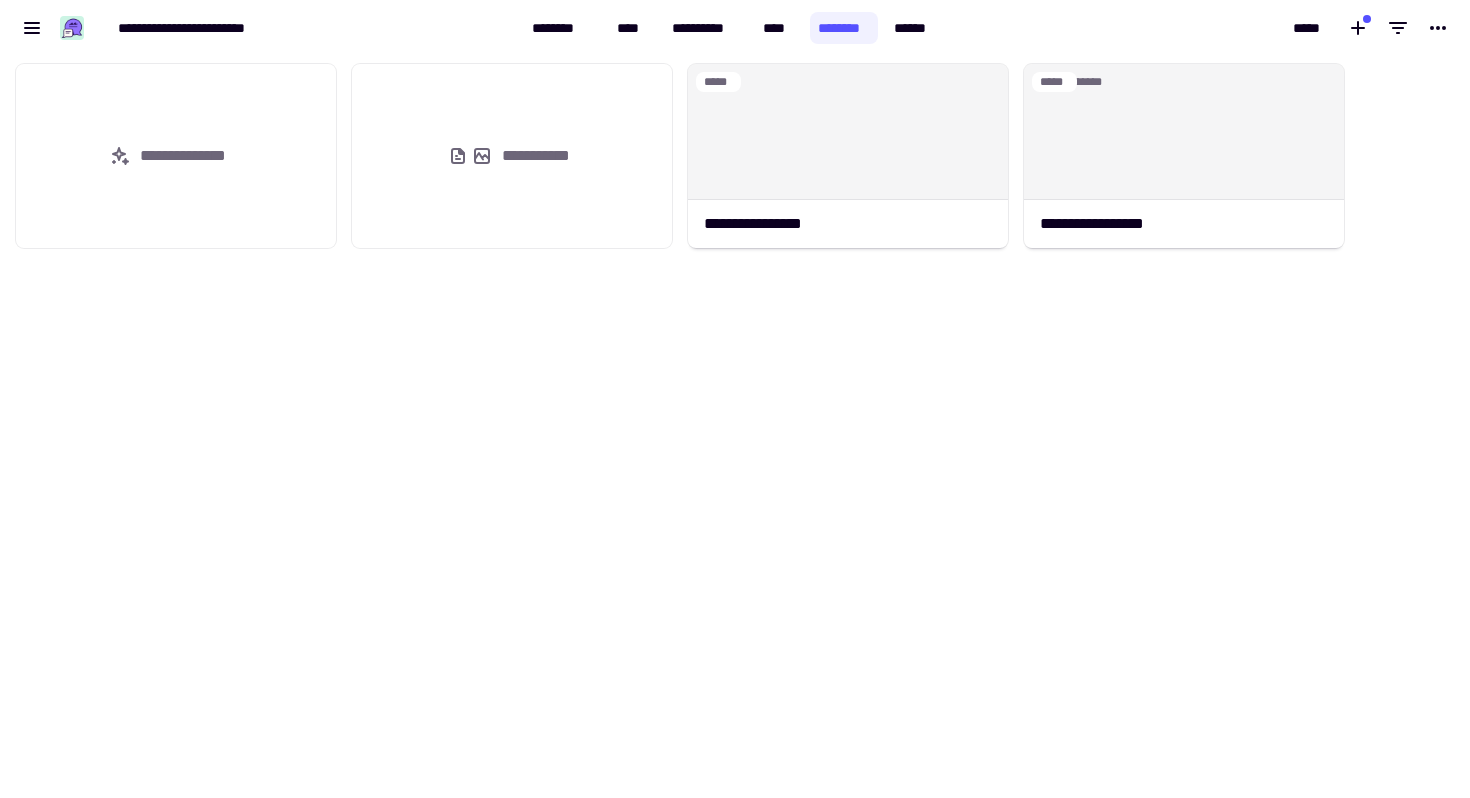 click on "**********" at bounding box center [735, 28] 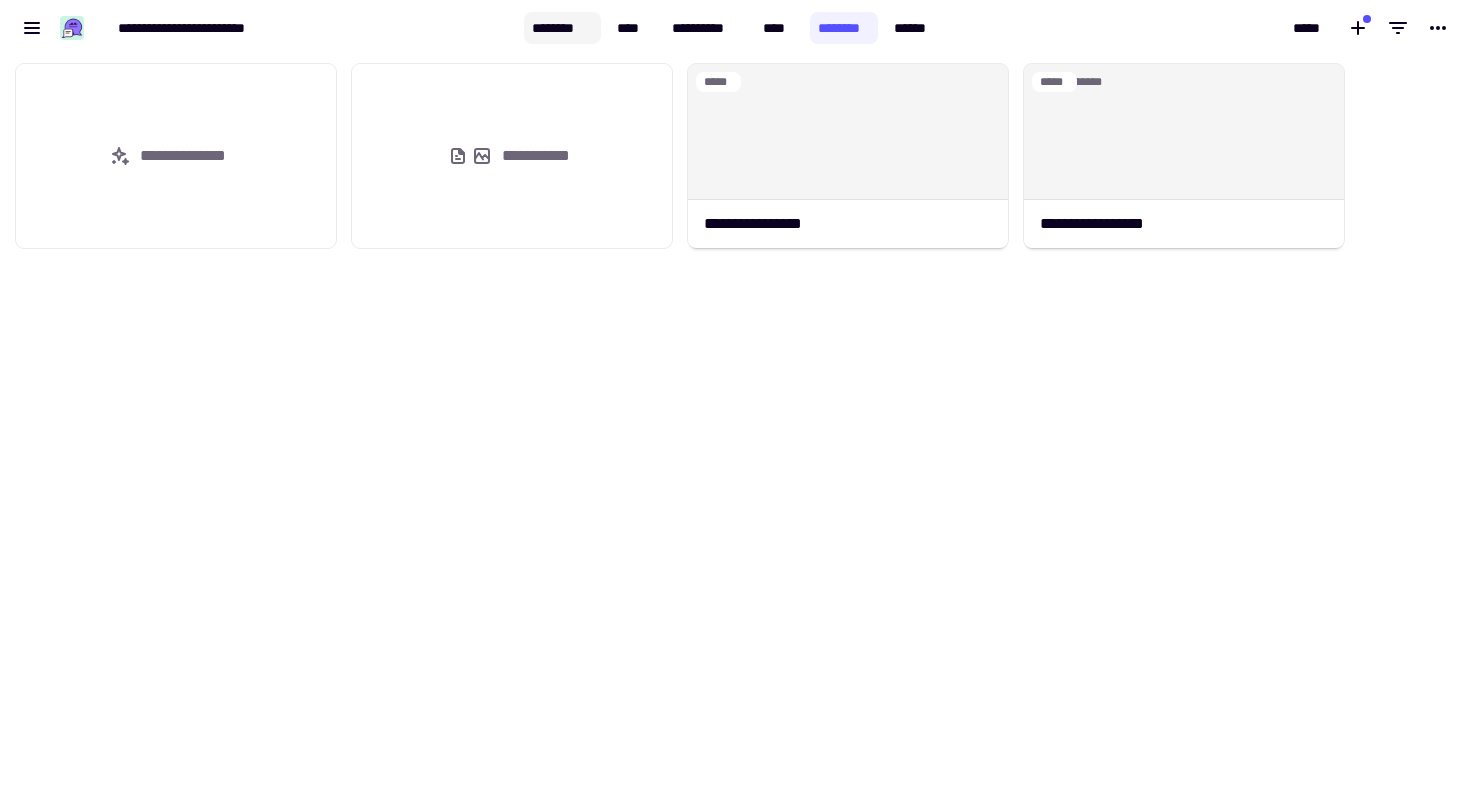 click on "********" 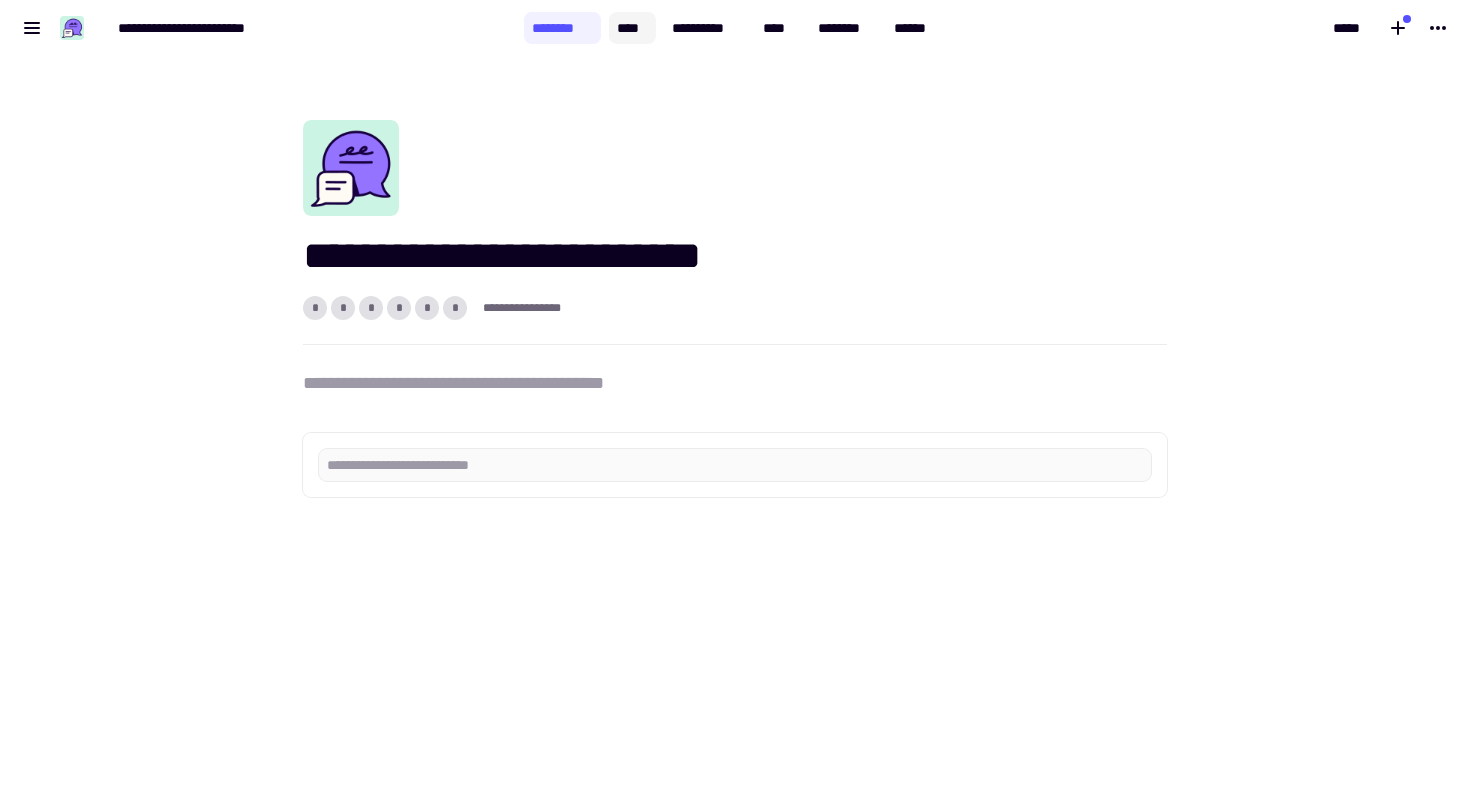 click on "****" 